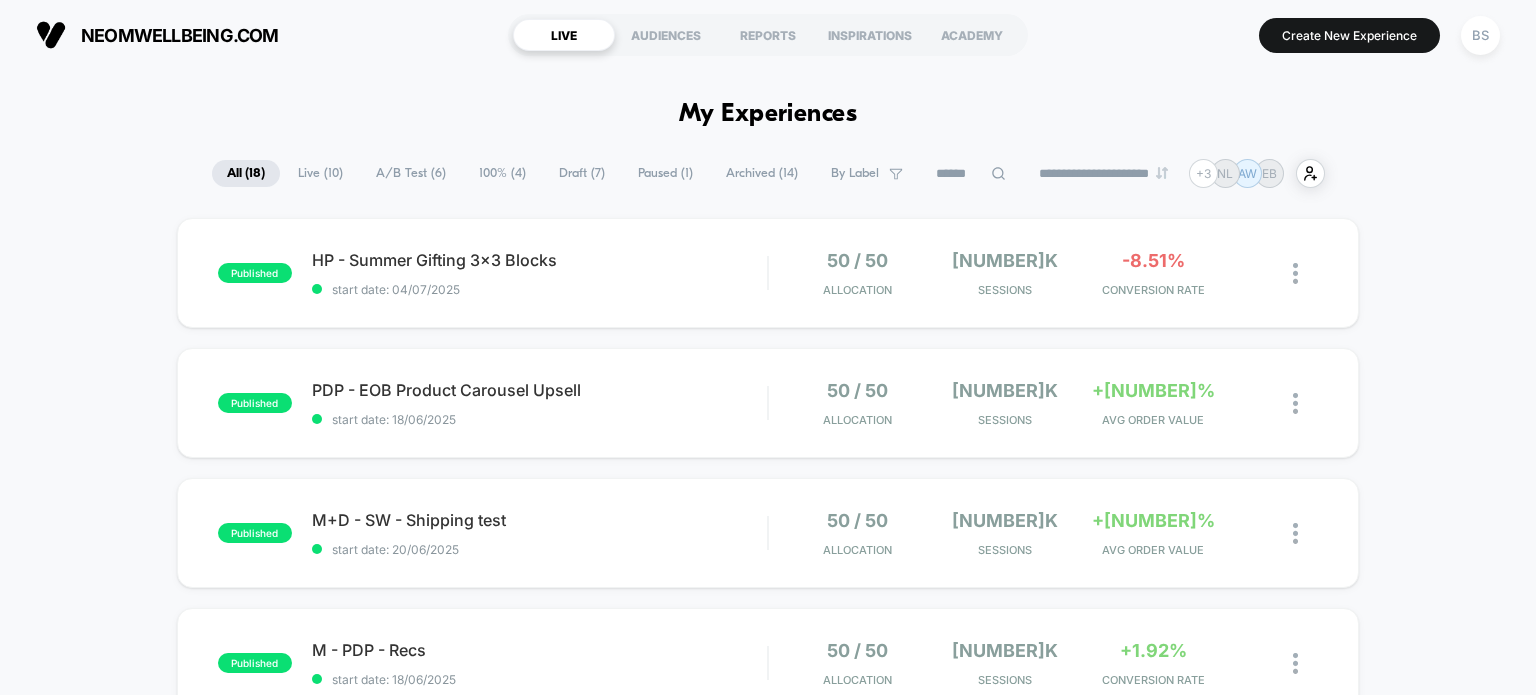 scroll, scrollTop: 0, scrollLeft: 0, axis: both 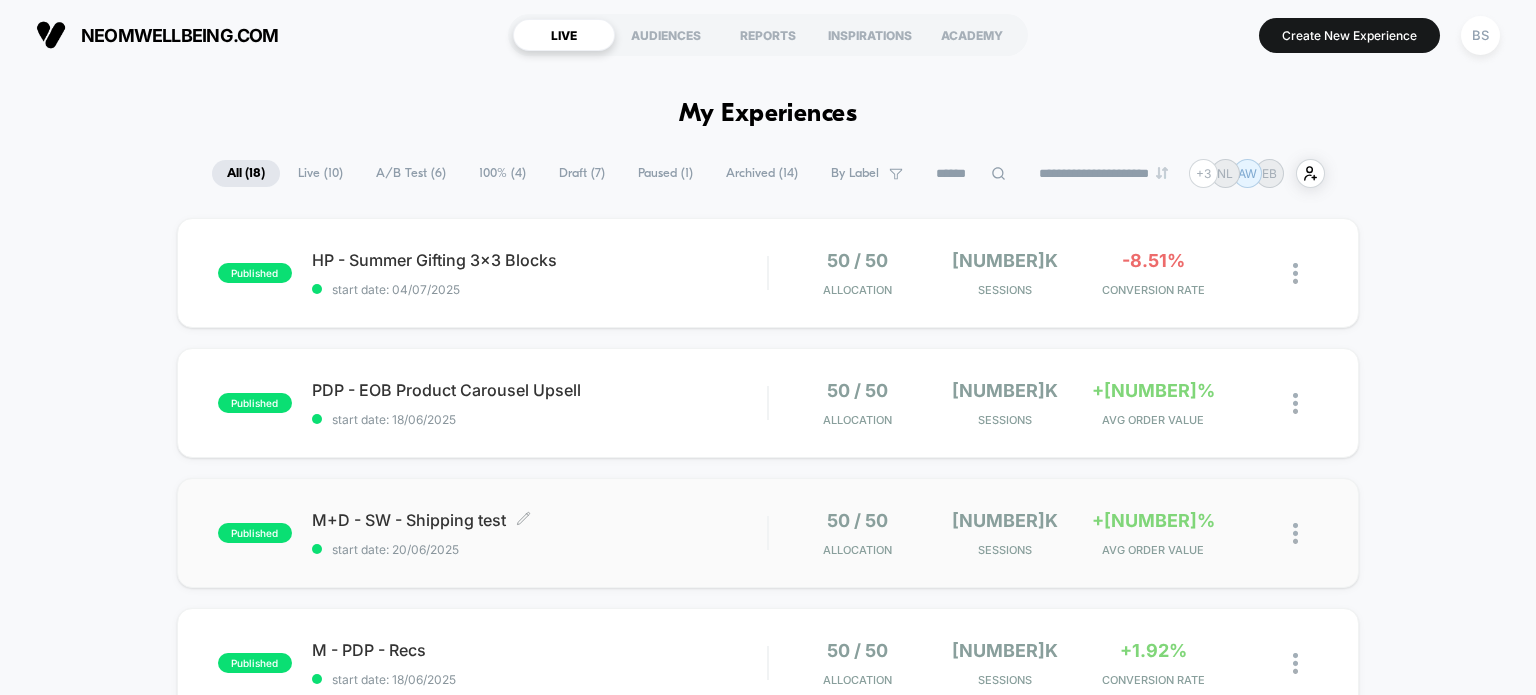 click on "M+D - SW - Shipping test Click to edit experience details Click to edit experience details start date: 20/06/2025" at bounding box center (540, 273) 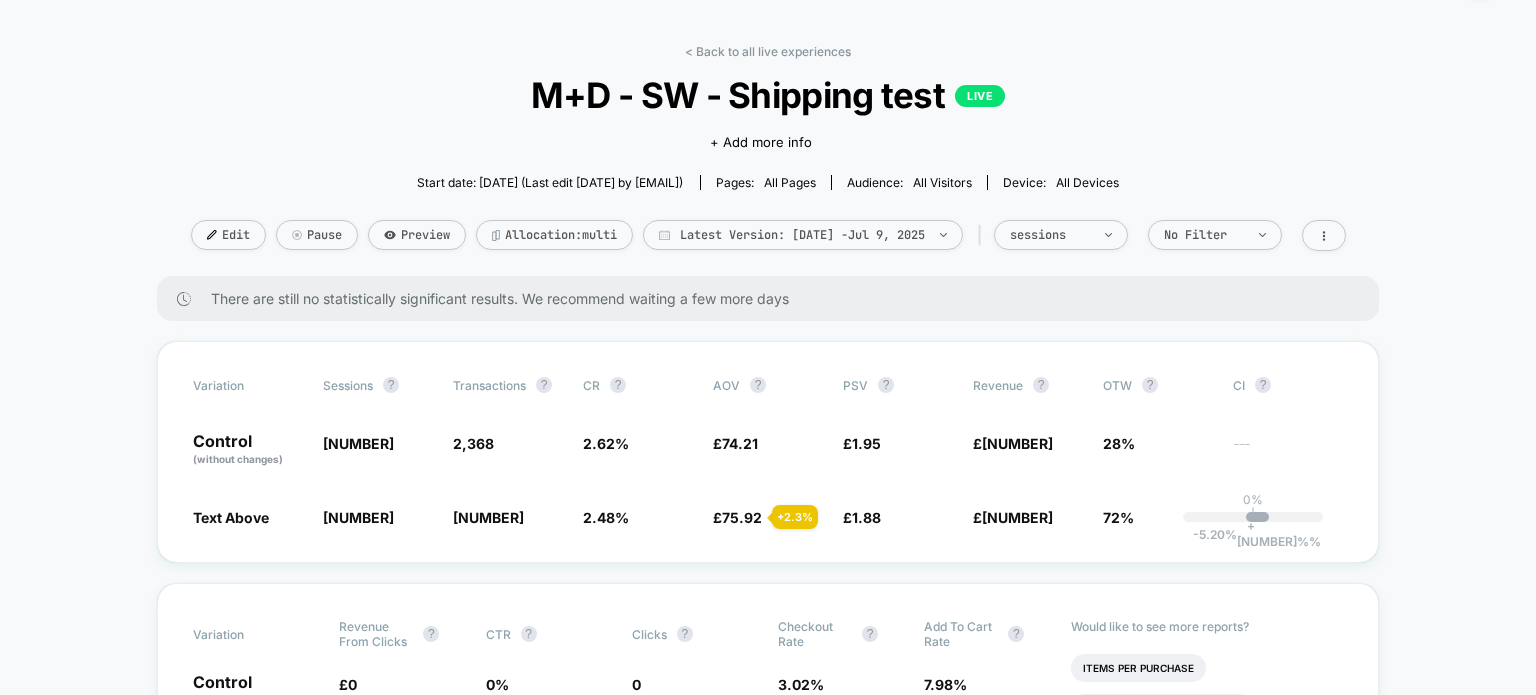 scroll, scrollTop: 60, scrollLeft: 0, axis: vertical 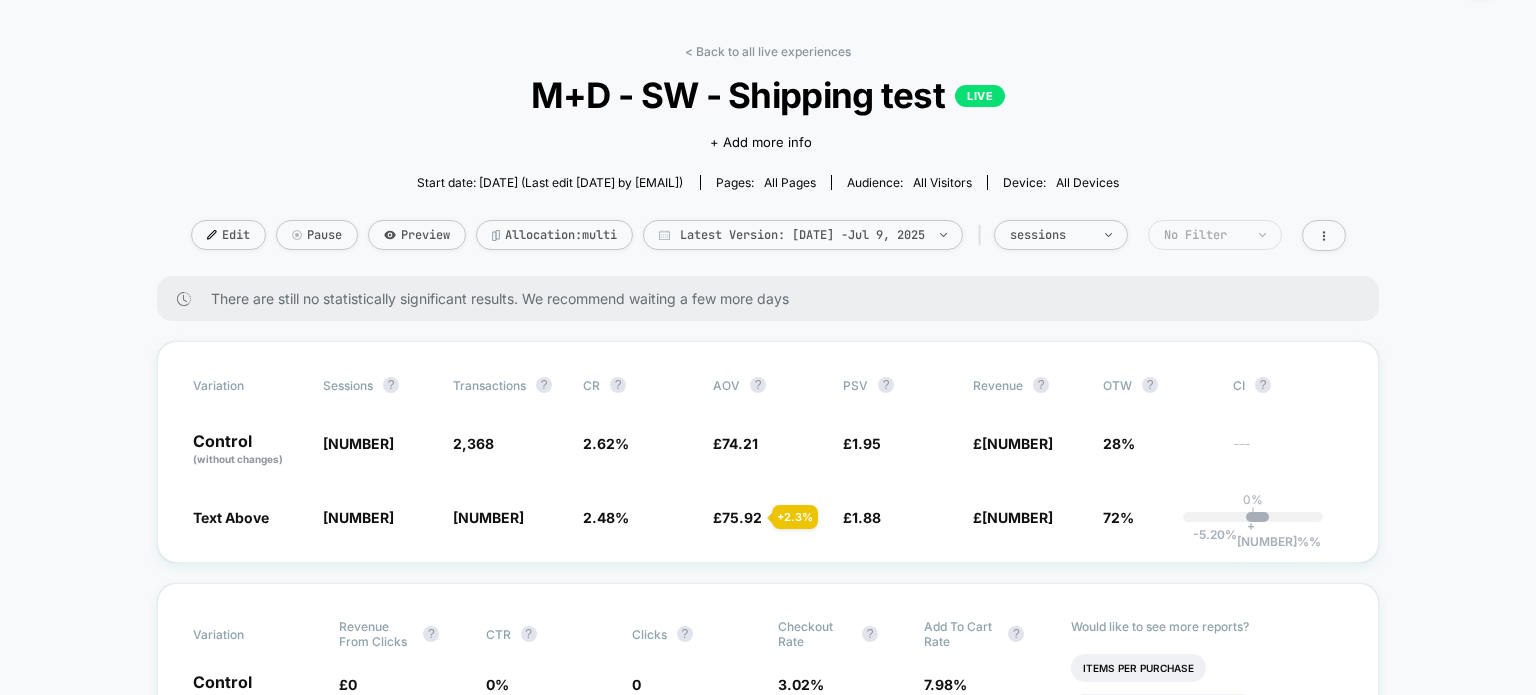 click on "No Filter" at bounding box center [1050, 235] 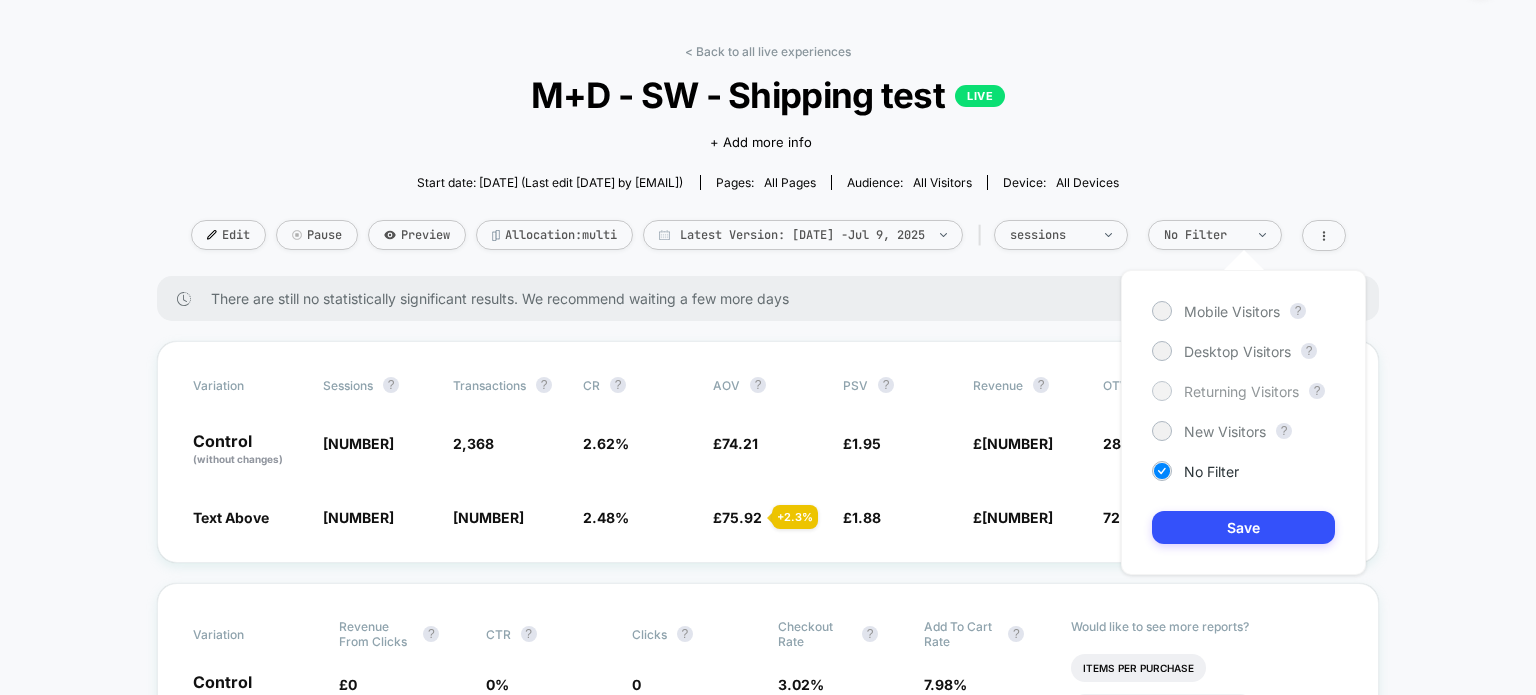 click on "Returning Visitors" at bounding box center [1232, 311] 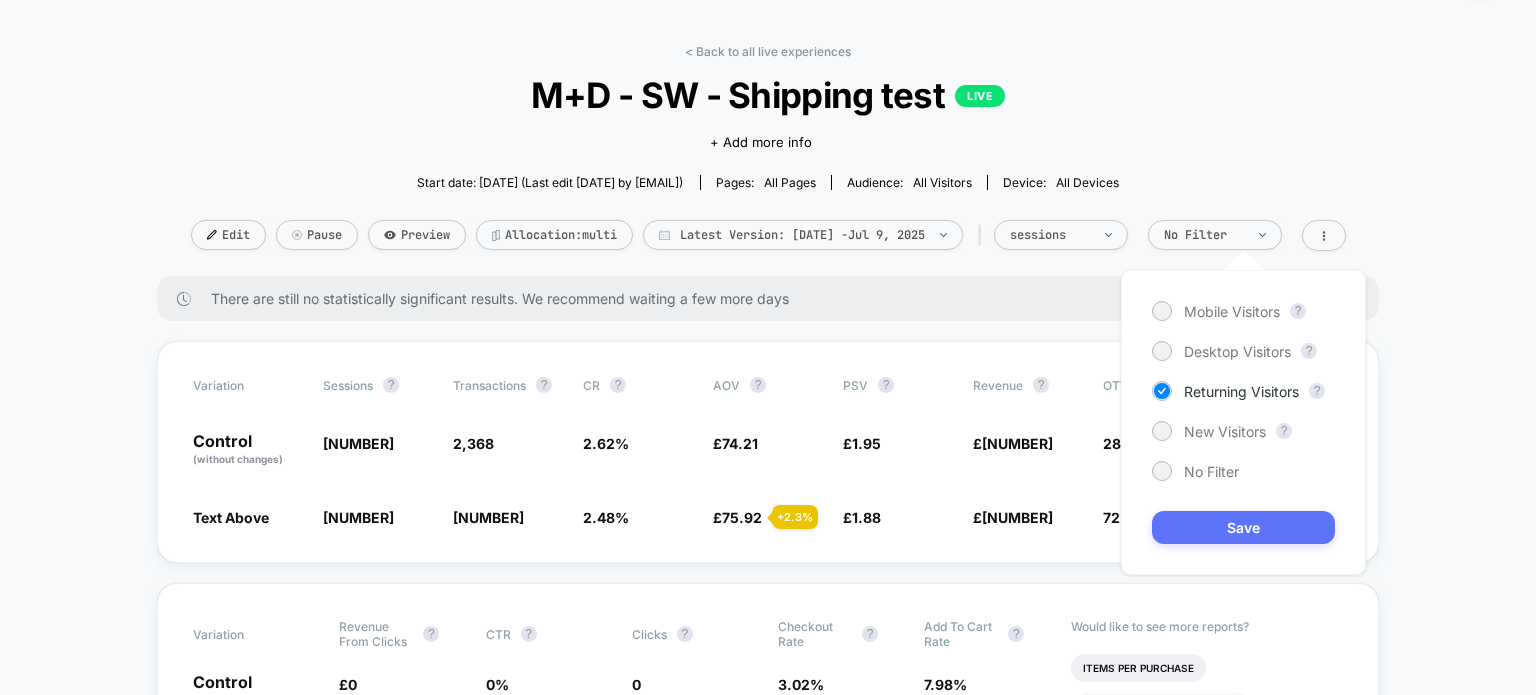 click on "Save" at bounding box center [1243, 527] 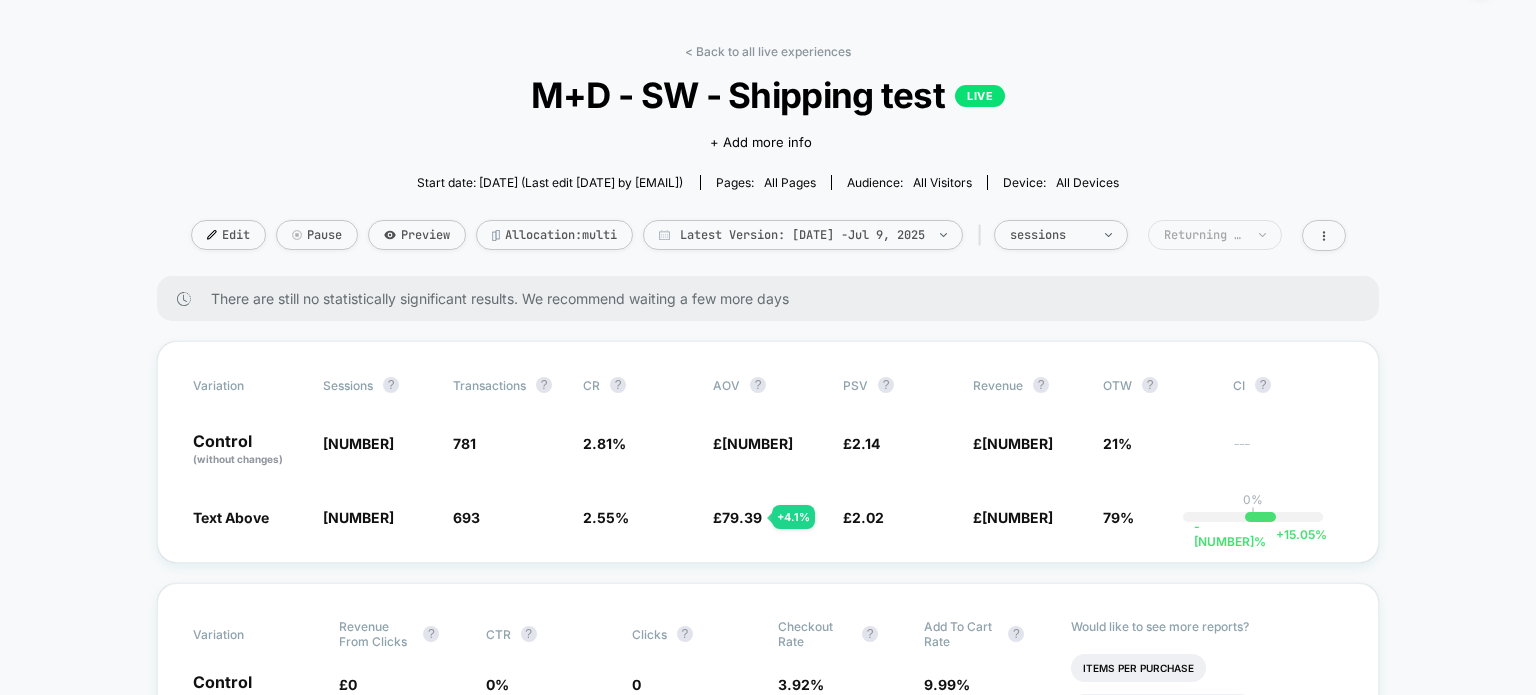 click on "Returning Visitors" at bounding box center (1050, 235) 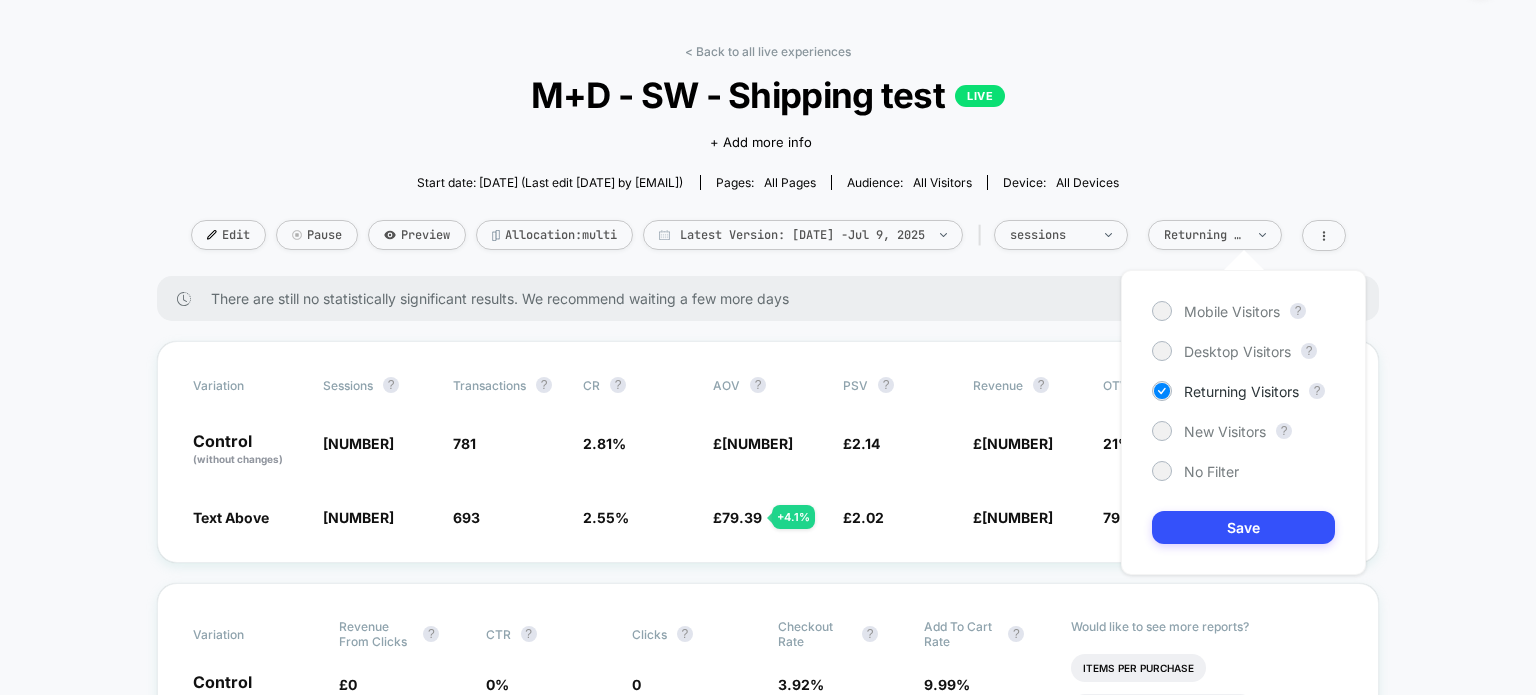 click on "< Back to all live experiences  M+D - SW - Shipping test LIVE Click to edit experience details + Add more info Start date: [DATE] (Last edit [DATE] by [EMAIL]) Pages: all pages Audience: All Visitors Device: all devices Edit Pause  Preview Allocation:  multi Latest Version:     [DATE]    -    [DATE] |   sessions   Returning Visitors There are still no statistically significant results. We recommend waiting a few more days Variation Sessions ? Transactions ? CR ? AOV ? PSV ? Revenue ? OTW ? CI ? Control (without changes) 27,777 781 2.81 % £ 76.23 £ 2.14 £ 59,535 21% --- Text Above 27,209 - 2 % 693 - 9.4 % 2.55 % - 9.4 % £ 79.39 + 4.1 % £ 2.02 - 5.7 % £ 55,016 - 5.7 % 79% 0% | -5.77 % + 15.05 % Variation Revenue From Clicks ? CTR ? Clicks ? Checkout Rate ? Add To Cart Rate ? Control (without changes) £ 0 0 % 0 3.92 % 9.99 % Text Above £ 0 0 % 0 3.44 % - 12.1 % 9.39 % - 6 % Would like to see more reports? Items Per Purchase Product Details Views Rate Pages Per Session ?" at bounding box center (768, 3700) 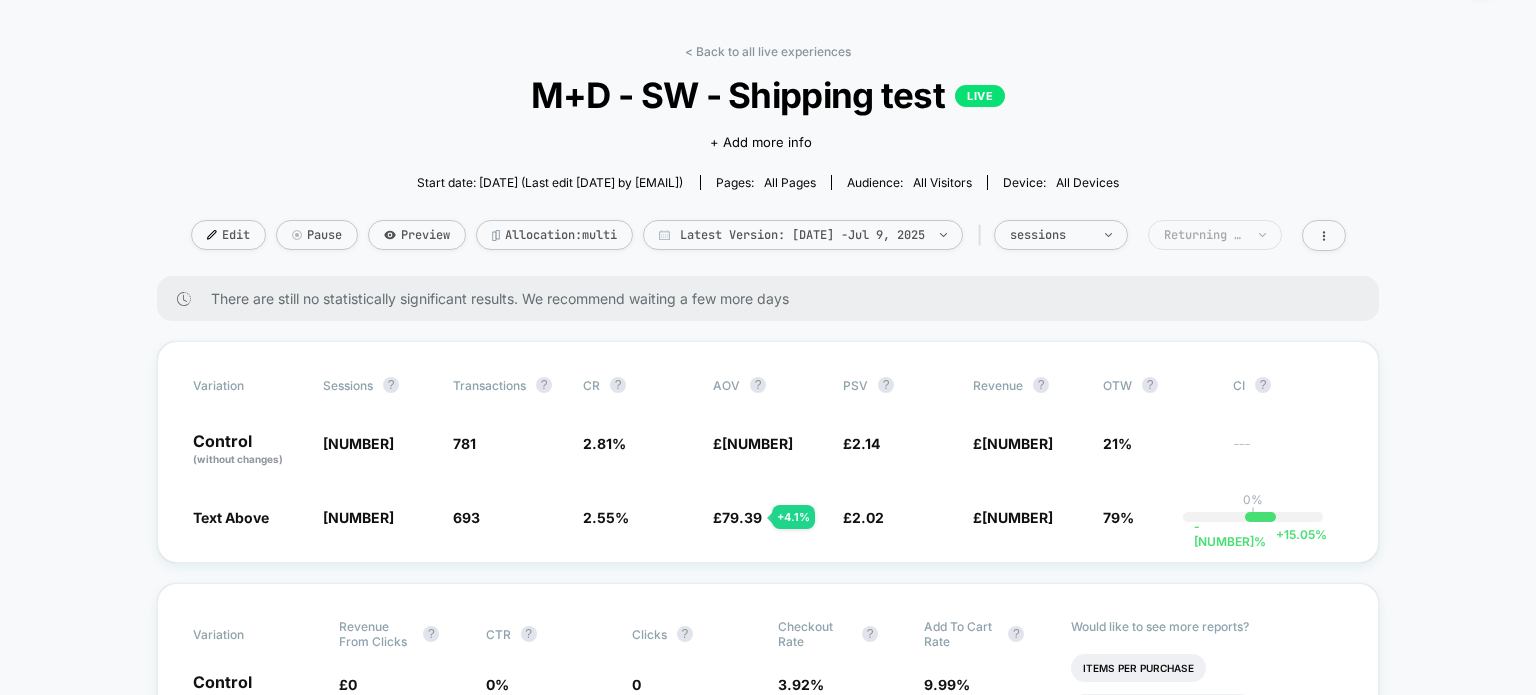 click on "Returning Visitors" at bounding box center [1050, 235] 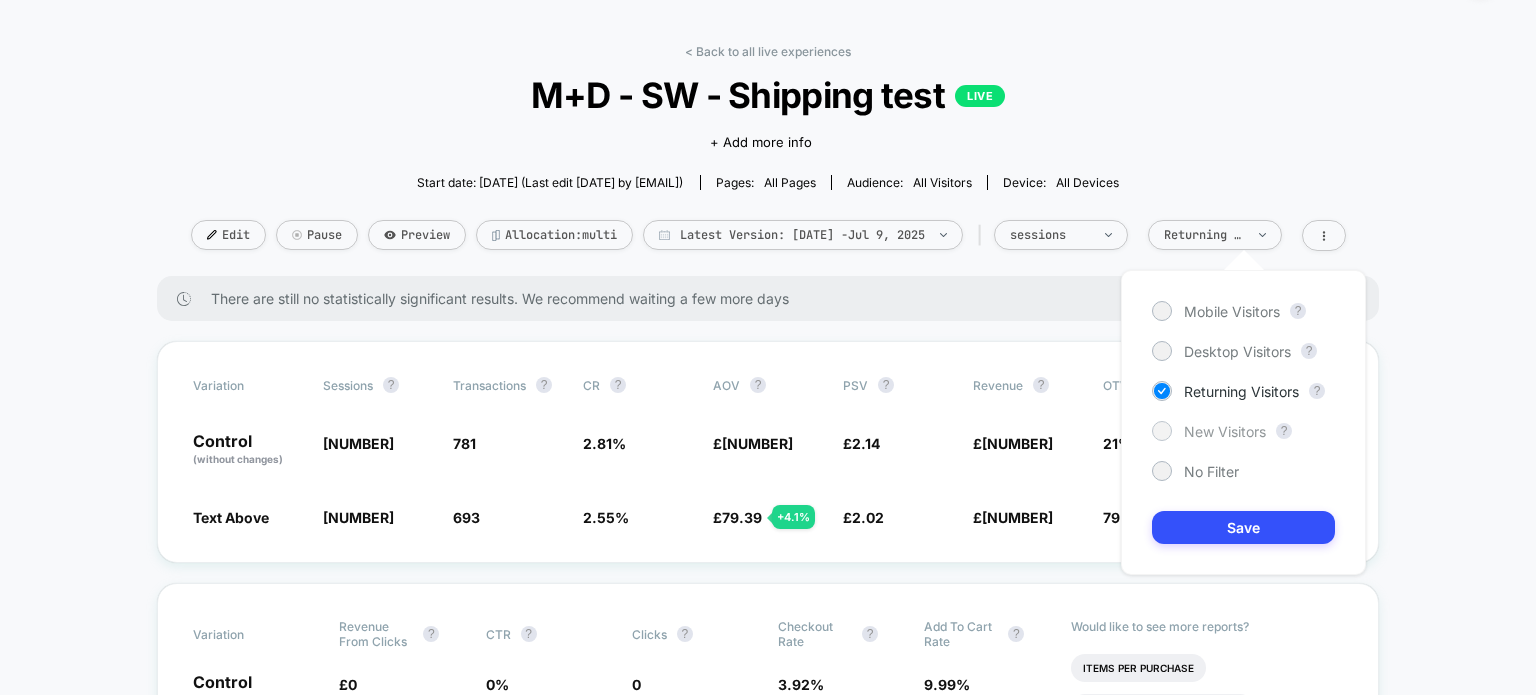 click on "New Visitors" at bounding box center [1232, 311] 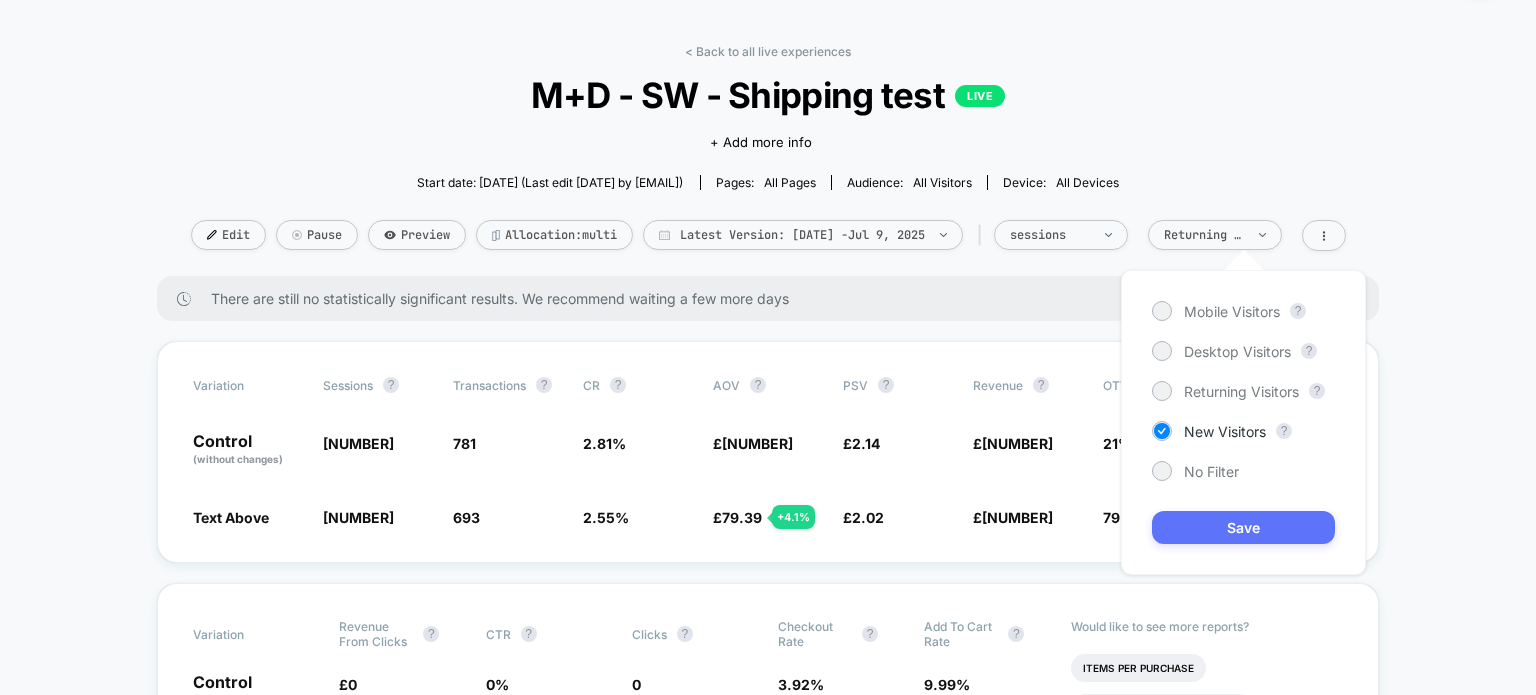 click on "Save" at bounding box center (1243, 527) 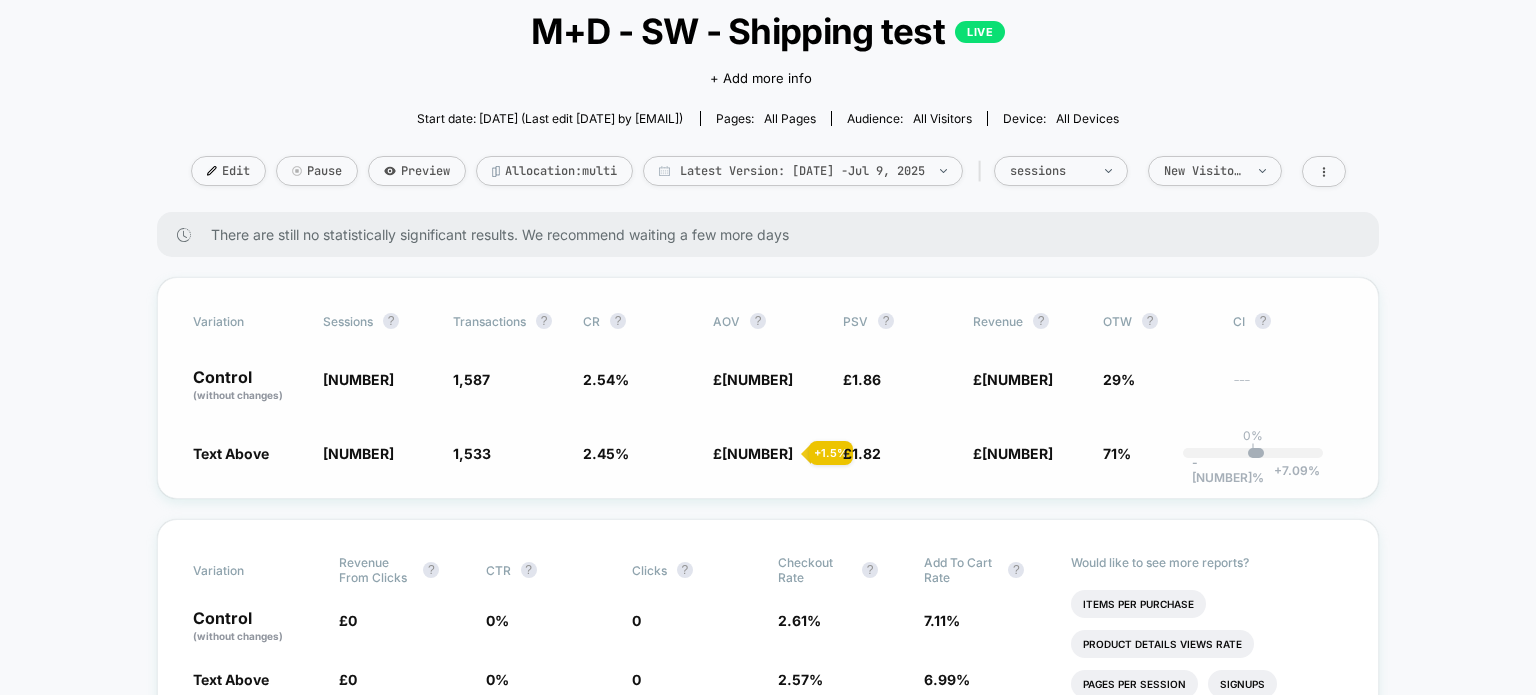 scroll, scrollTop: 0, scrollLeft: 0, axis: both 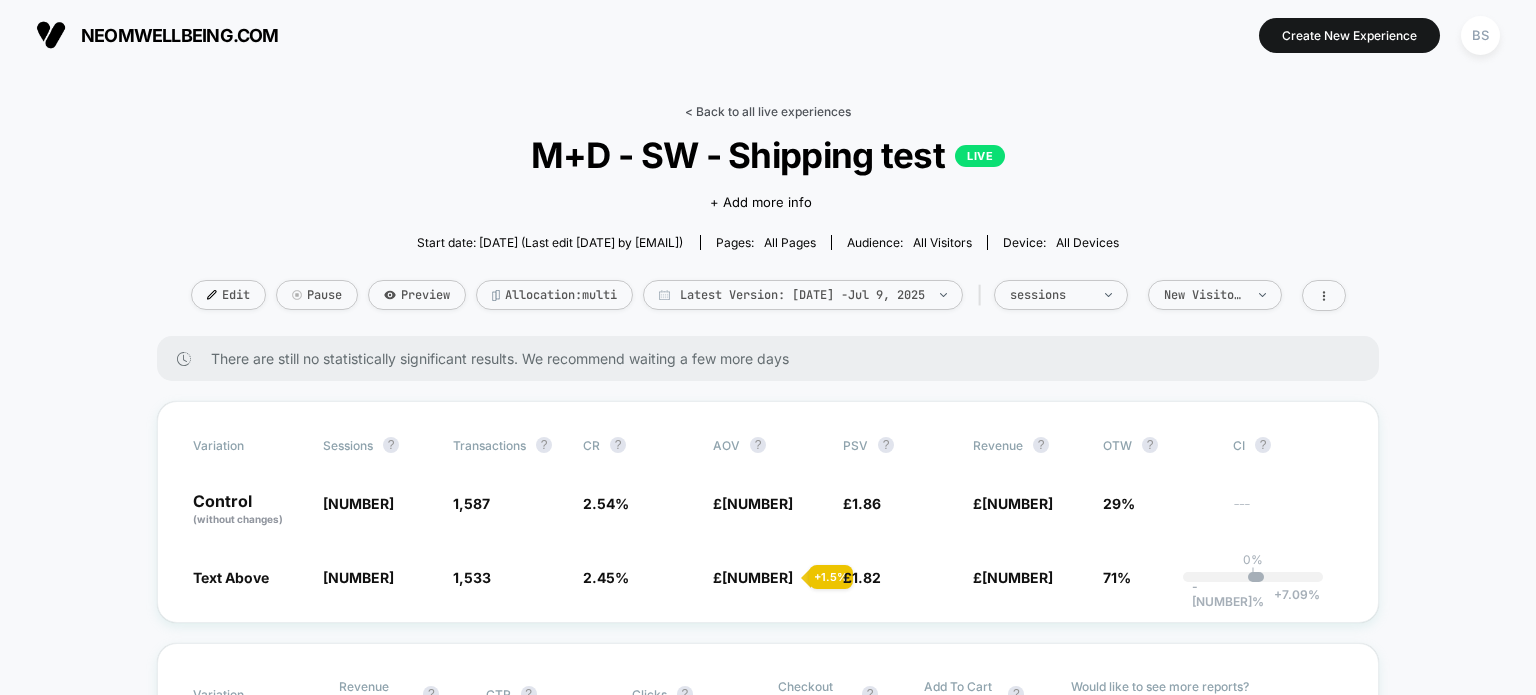 click on "< Back to all live experiences" at bounding box center (768, 111) 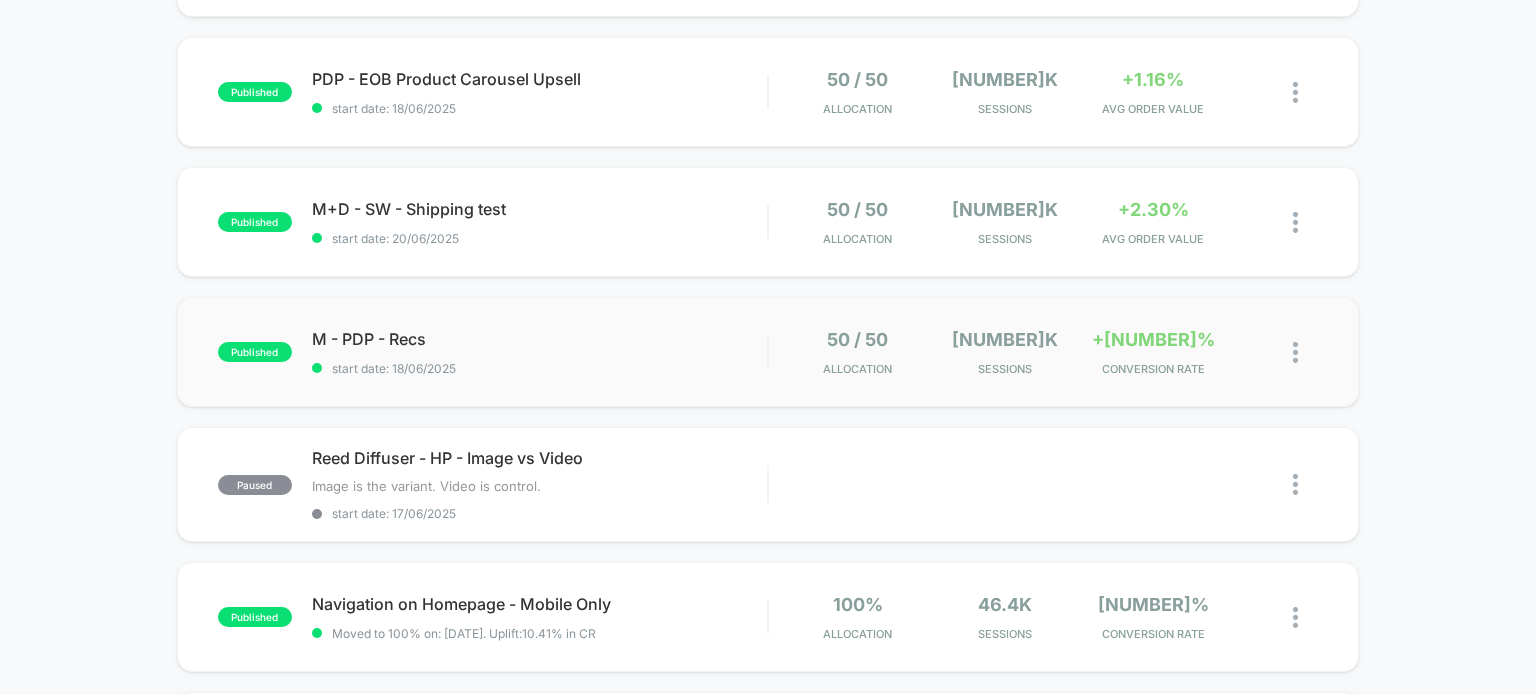 scroll, scrollTop: 312, scrollLeft: 0, axis: vertical 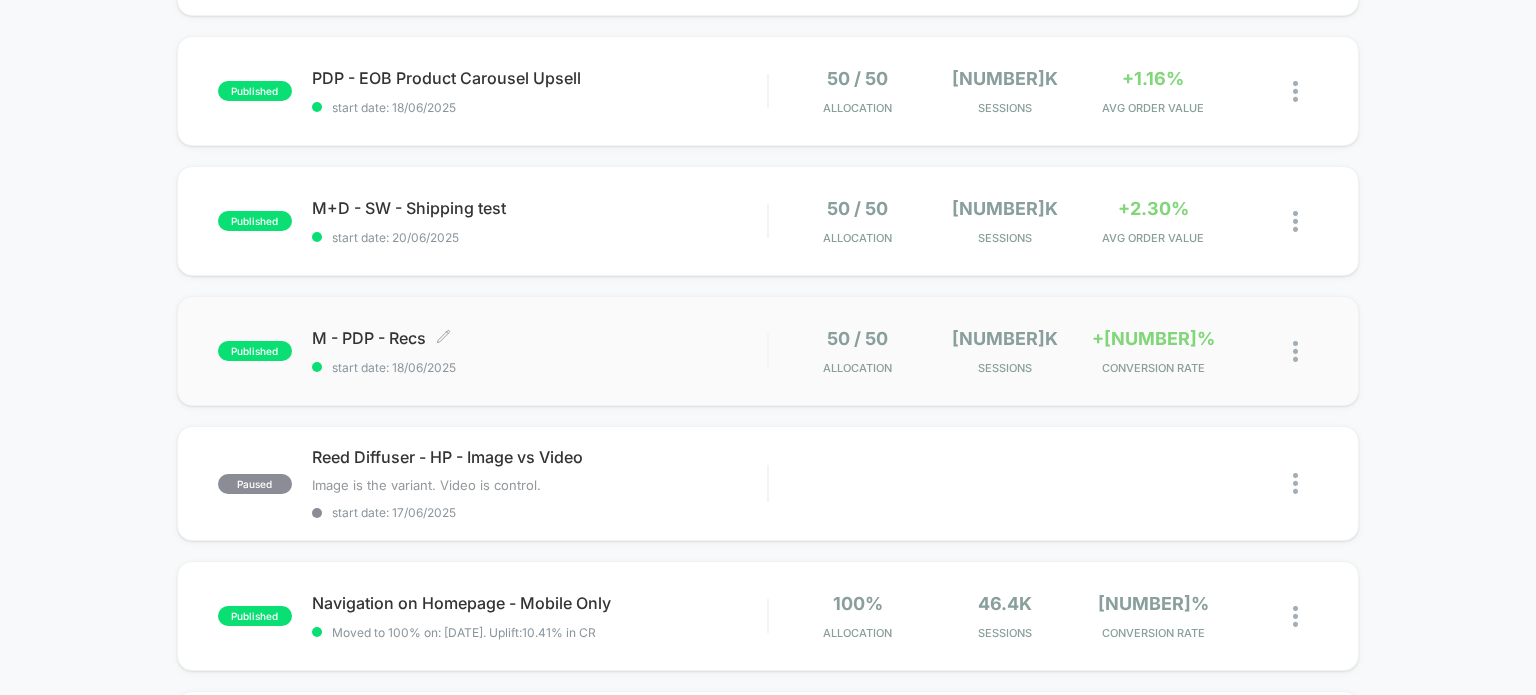 click on "M - PDP - Recs Click to edit experience details" at bounding box center [540, 338] 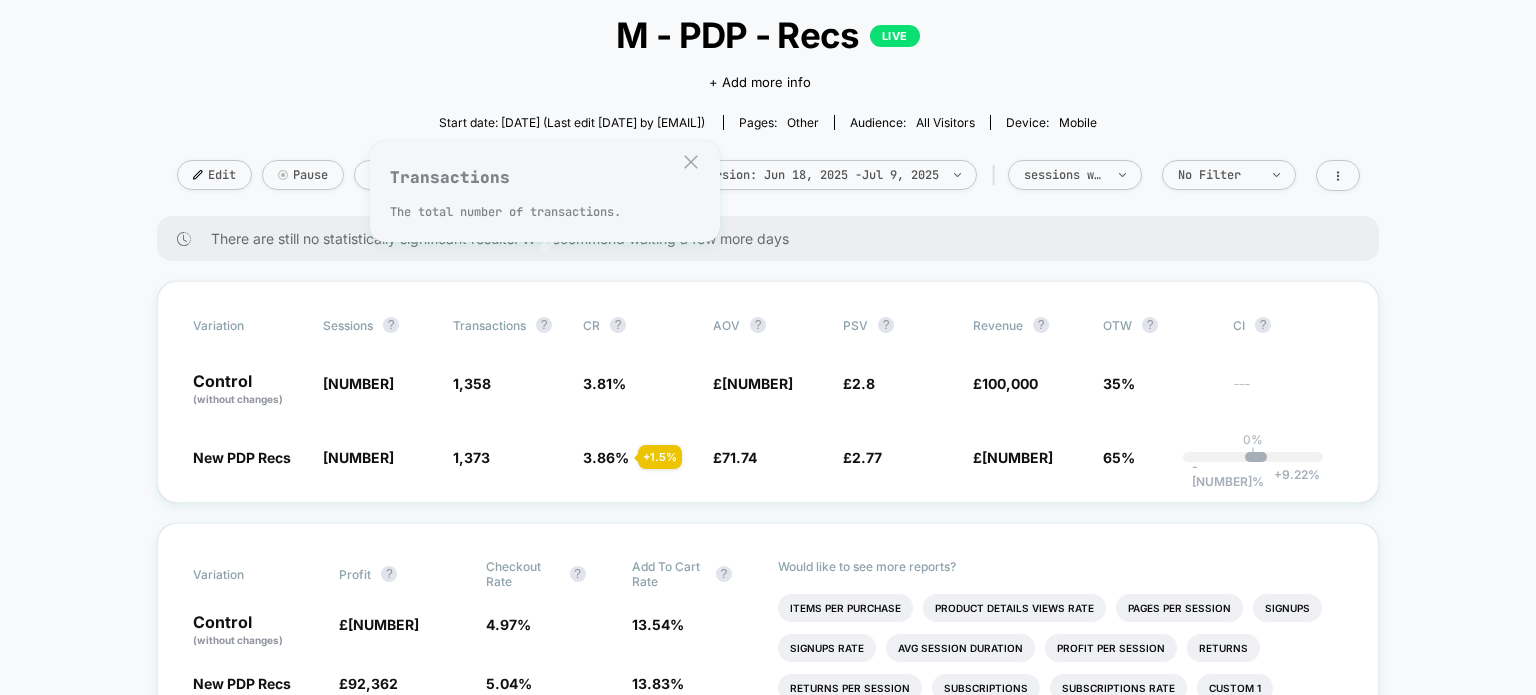 scroll, scrollTop: 176, scrollLeft: 0, axis: vertical 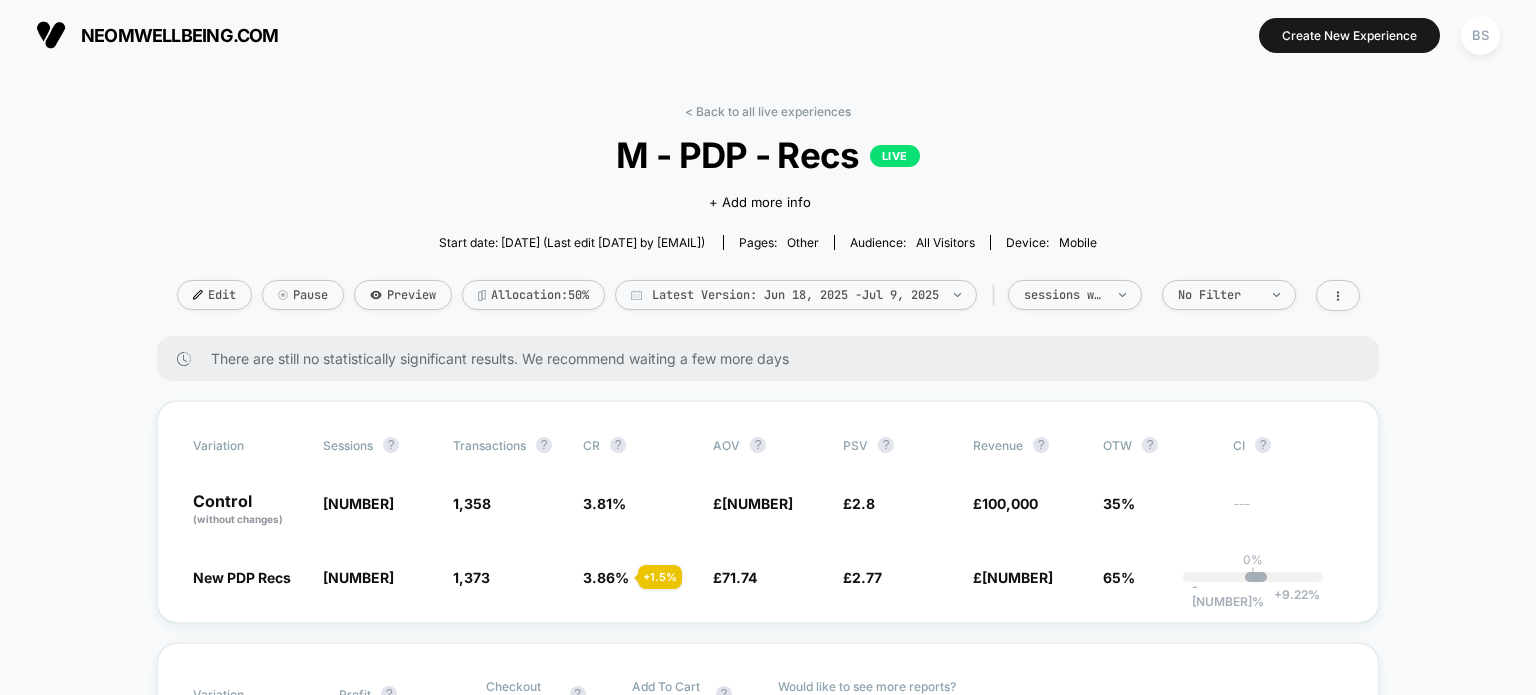click on "< Back to all live experiences  M - PDP - Recs LIVE Click to edit experience details + Add more info Start date: [DATE] (Last edit [DATE] by [EMAIL]) Pages: other Audience: All Visitors Device: mobile Edit Pause  Preview Allocation:  50% Latest Version:     [DATE]    -    [DATE] |   sessions with impression   No Filter There are still no statistically significant results. We recommend waiting a few more days Variation Sessions ? Transactions ? CR ? AOV ? PSV ? Revenue ? OTW ? CI ? Control (without changes) 35,668 1,358 3.81 % £ 73.64 £ 2.8 £ 100,000 35% --- New PDP Recs 35,537 - 0.37 % 1,373 + 1.5 % 3.86 % + 1.5 % £ 71.74 - 2.6 % £ 2.77 - 1.1 % £ 98,494 - 1.1 % 65% 0% | -5.72 % + 9.22 % Variation Profit ? Checkout Rate ? Add To Cart Rate ? Control (without changes) £ 93,818 4.97 % 13.54 % New PDP Recs £ 92,362 - 1.2 % 5.04 % + 1.4 % 13.83 % + 2.2 % Would like to see more reports? Items Per Purchase Product Details Views Rate Pages Per Session Signups Returns" at bounding box center [768, 3248] 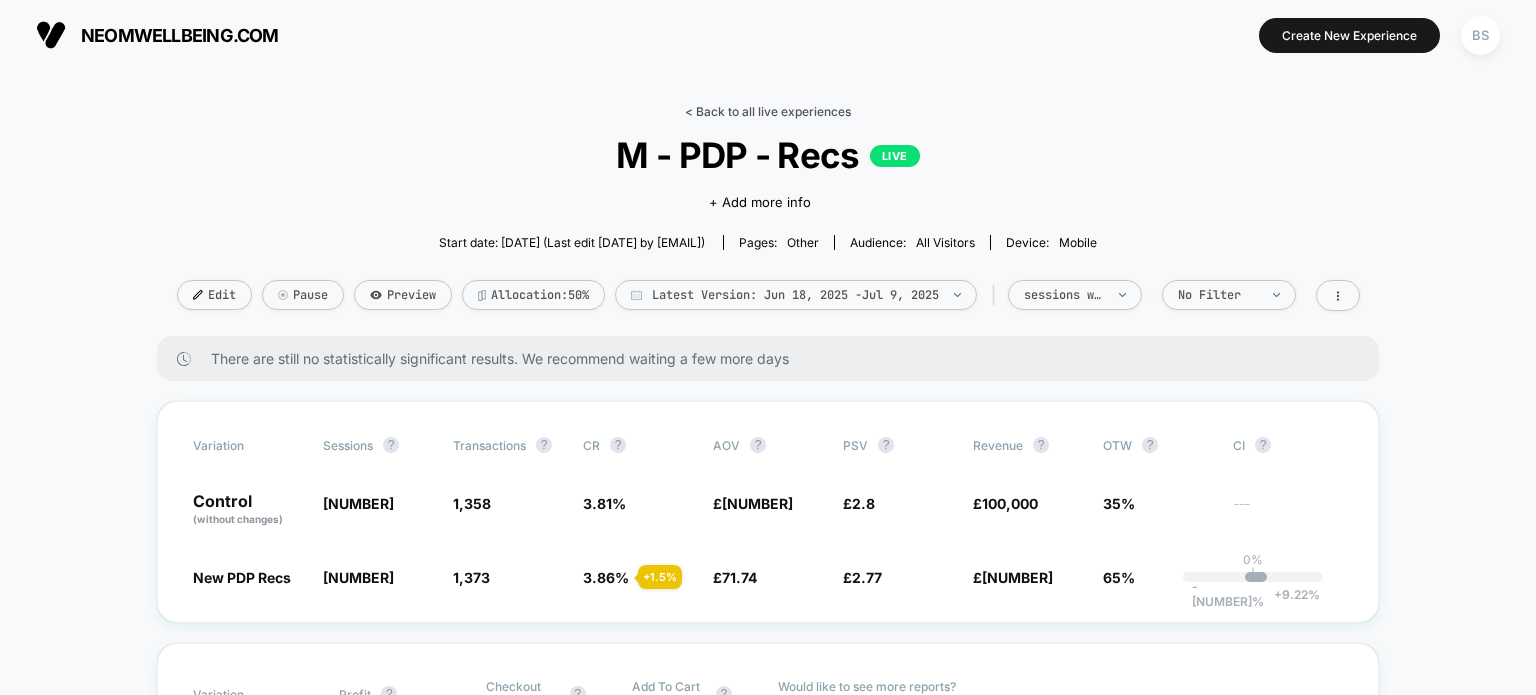 click on "< Back to all live experiences" at bounding box center (768, 111) 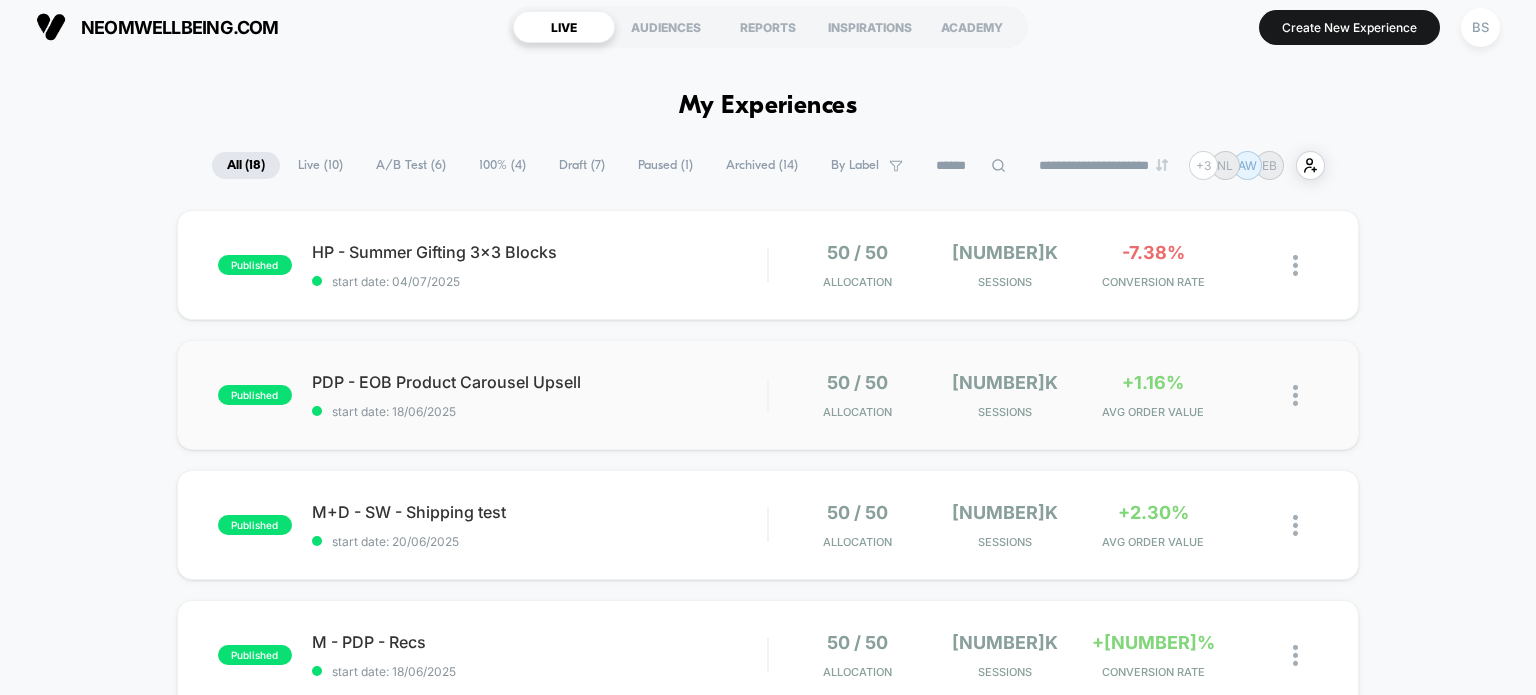 scroll, scrollTop: 8, scrollLeft: 0, axis: vertical 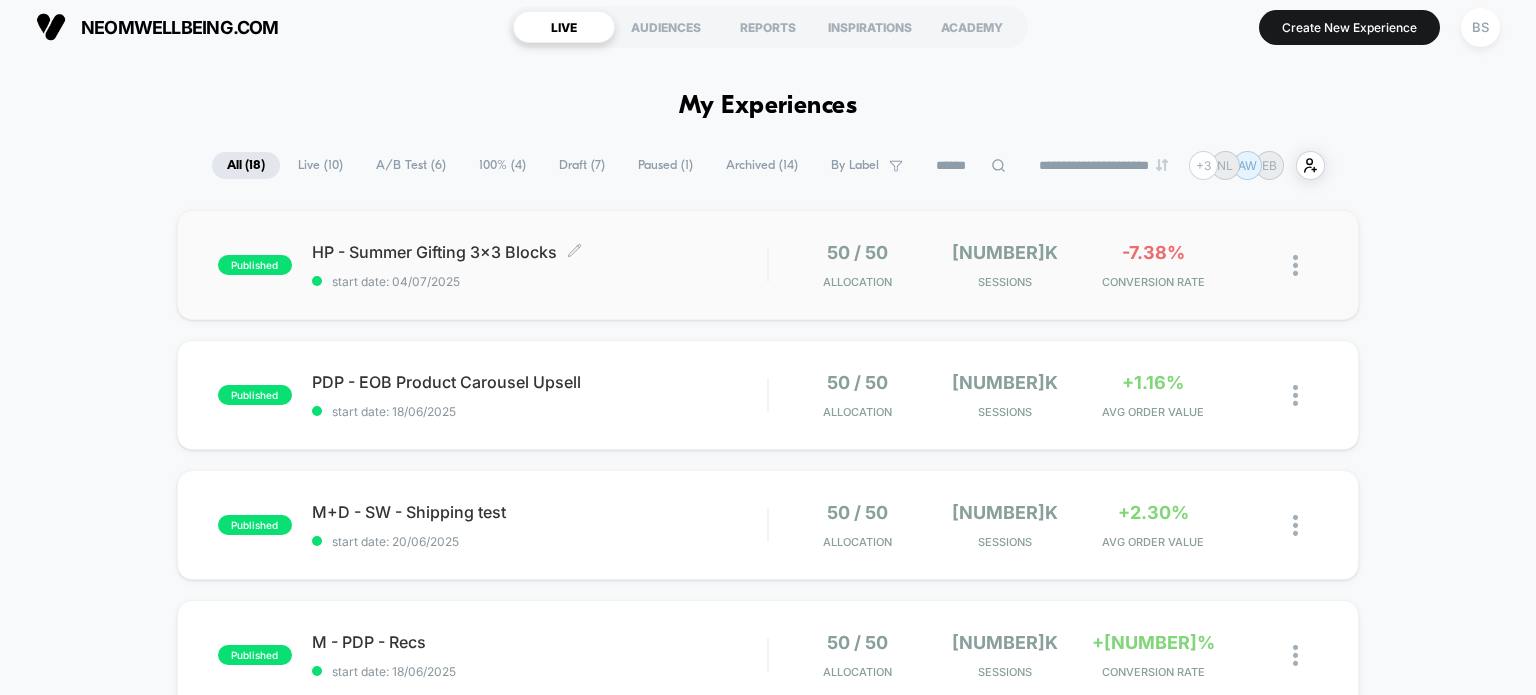 click on "start date: 04/07/2025" at bounding box center [540, 281] 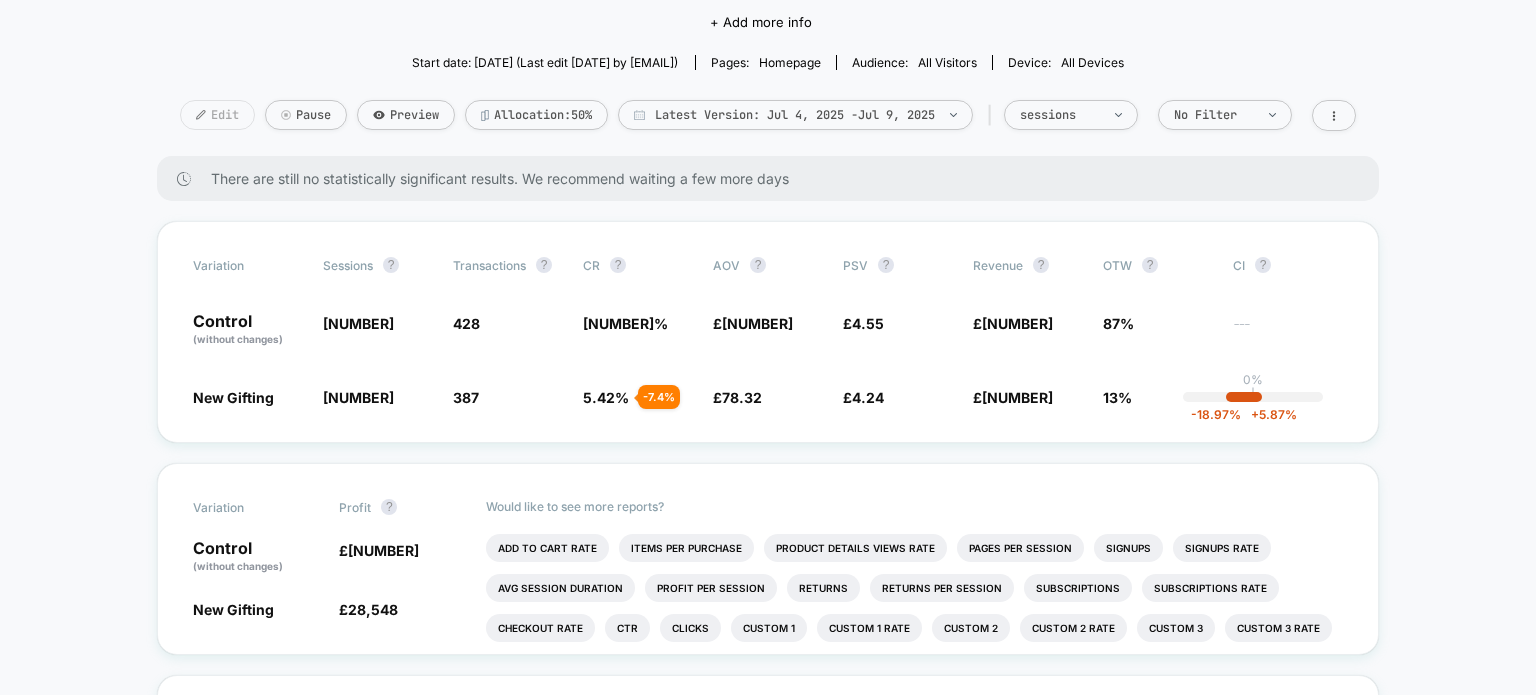 scroll, scrollTop: 0, scrollLeft: 0, axis: both 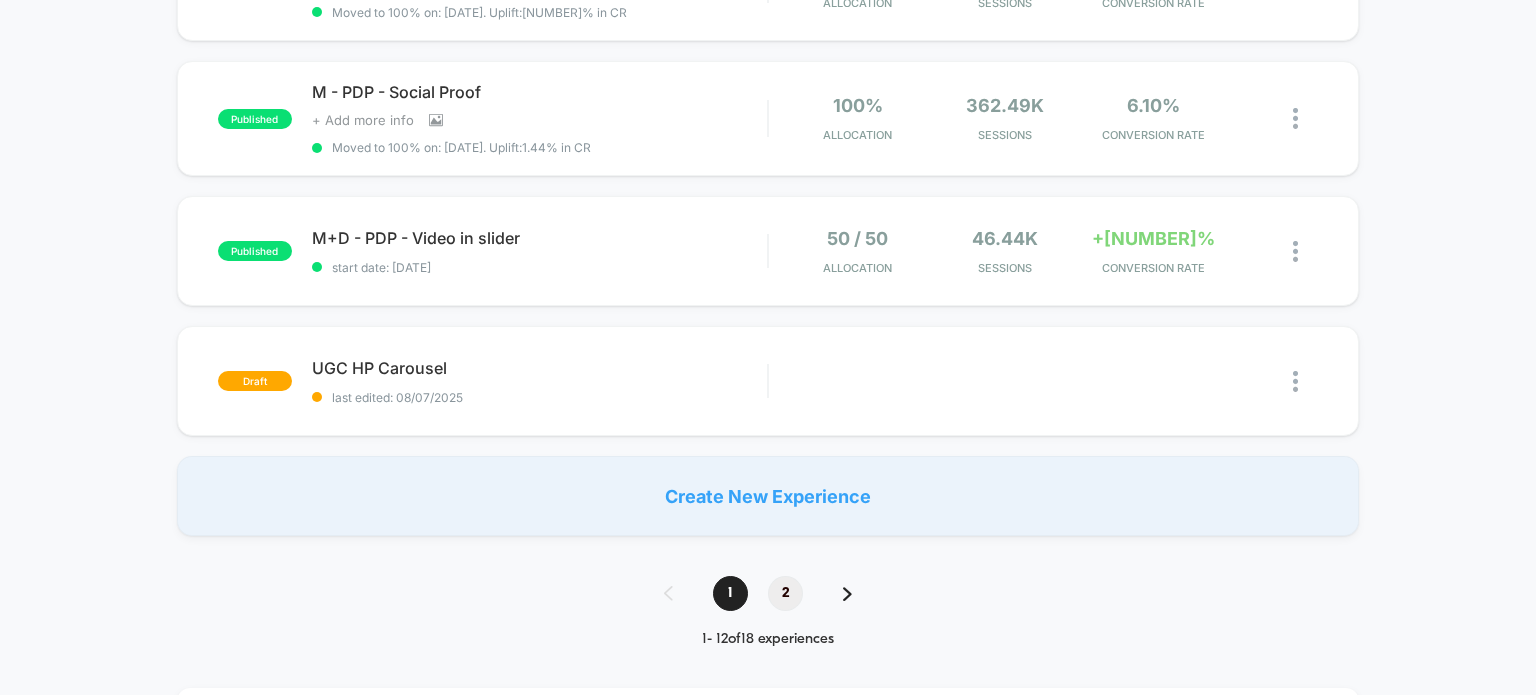 click on "2" at bounding box center (785, 593) 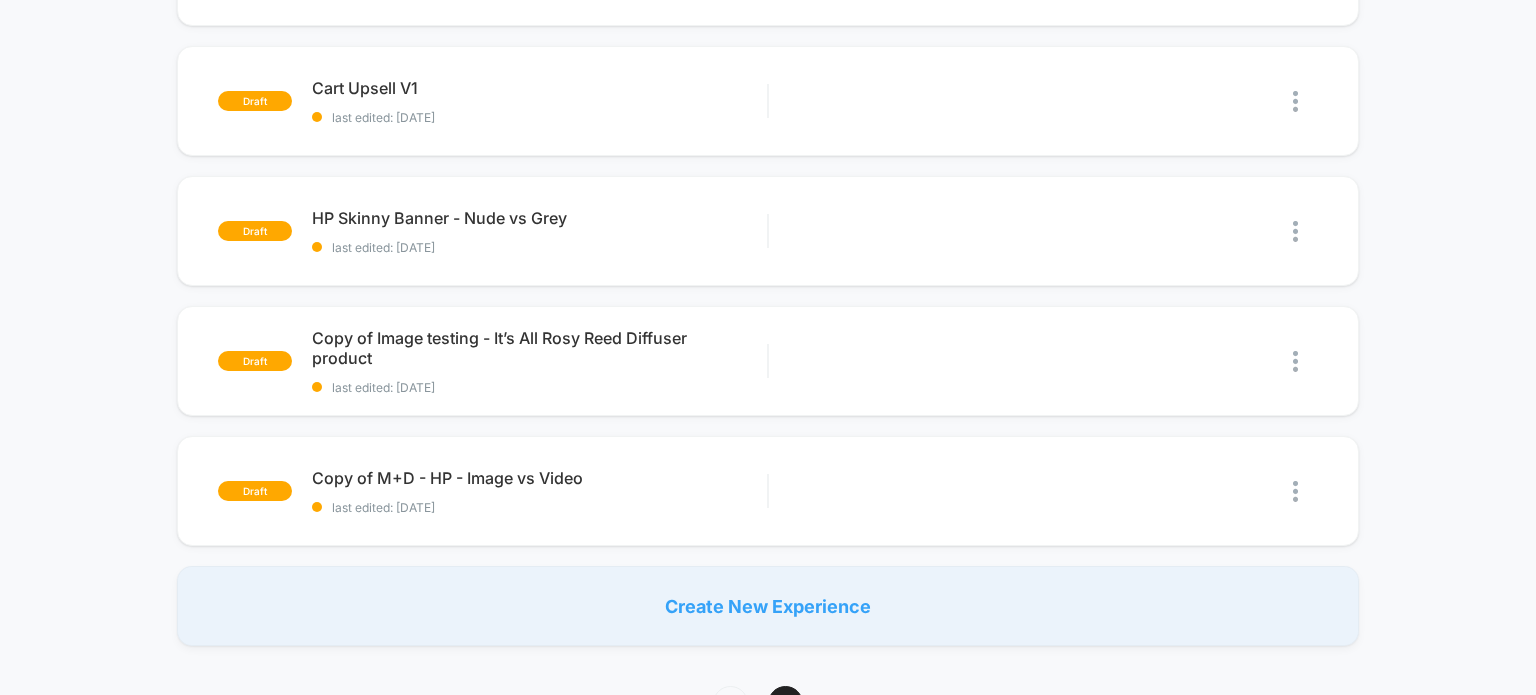 scroll, scrollTop: 672, scrollLeft: 0, axis: vertical 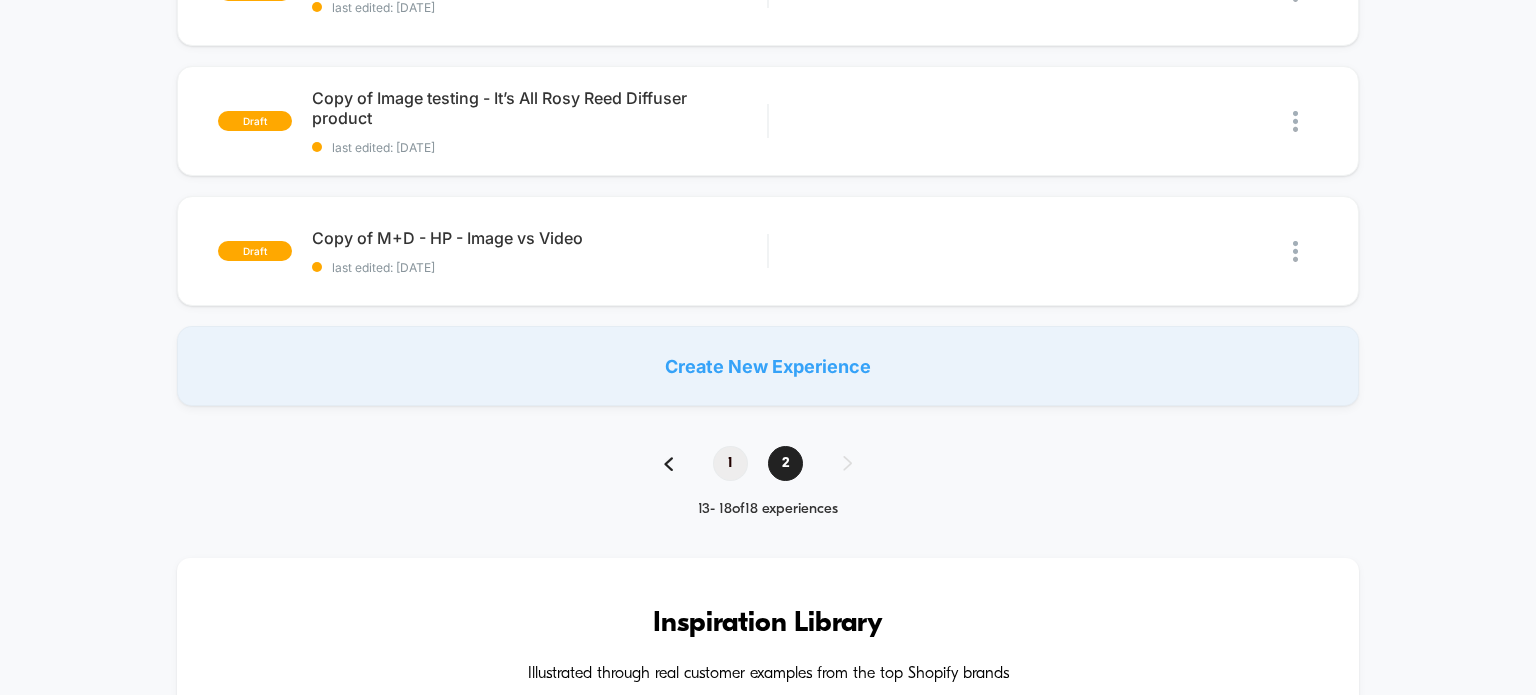 click on "1" at bounding box center (730, 463) 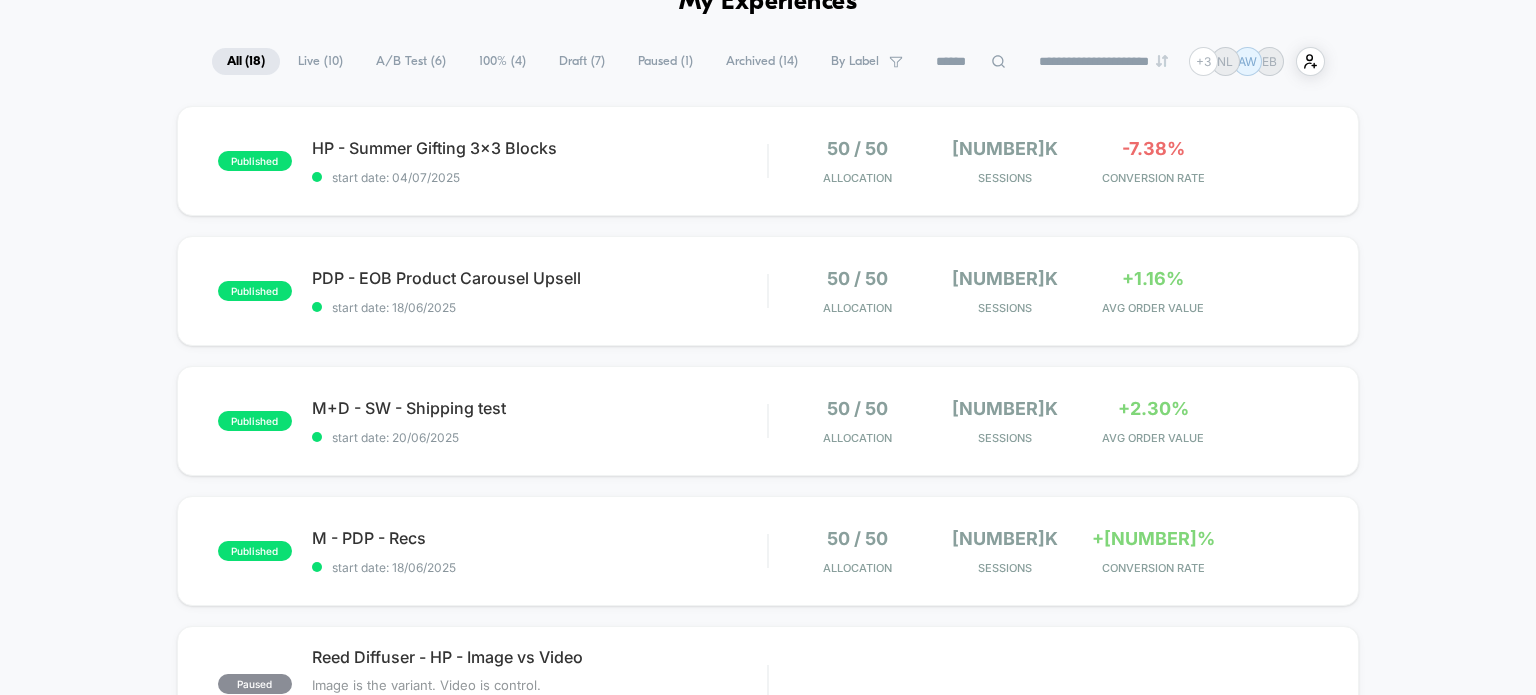 scroll, scrollTop: 1460, scrollLeft: 0, axis: vertical 